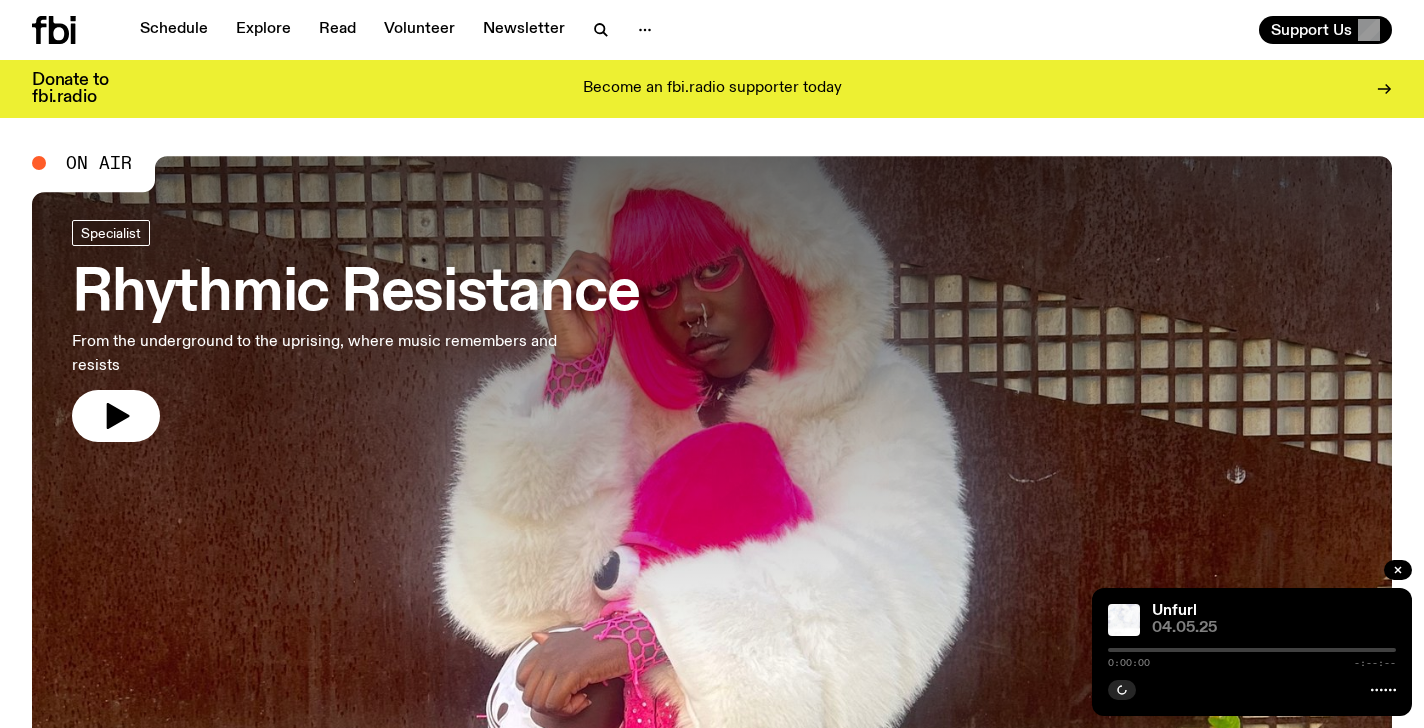 scroll, scrollTop: 21, scrollLeft: 0, axis: vertical 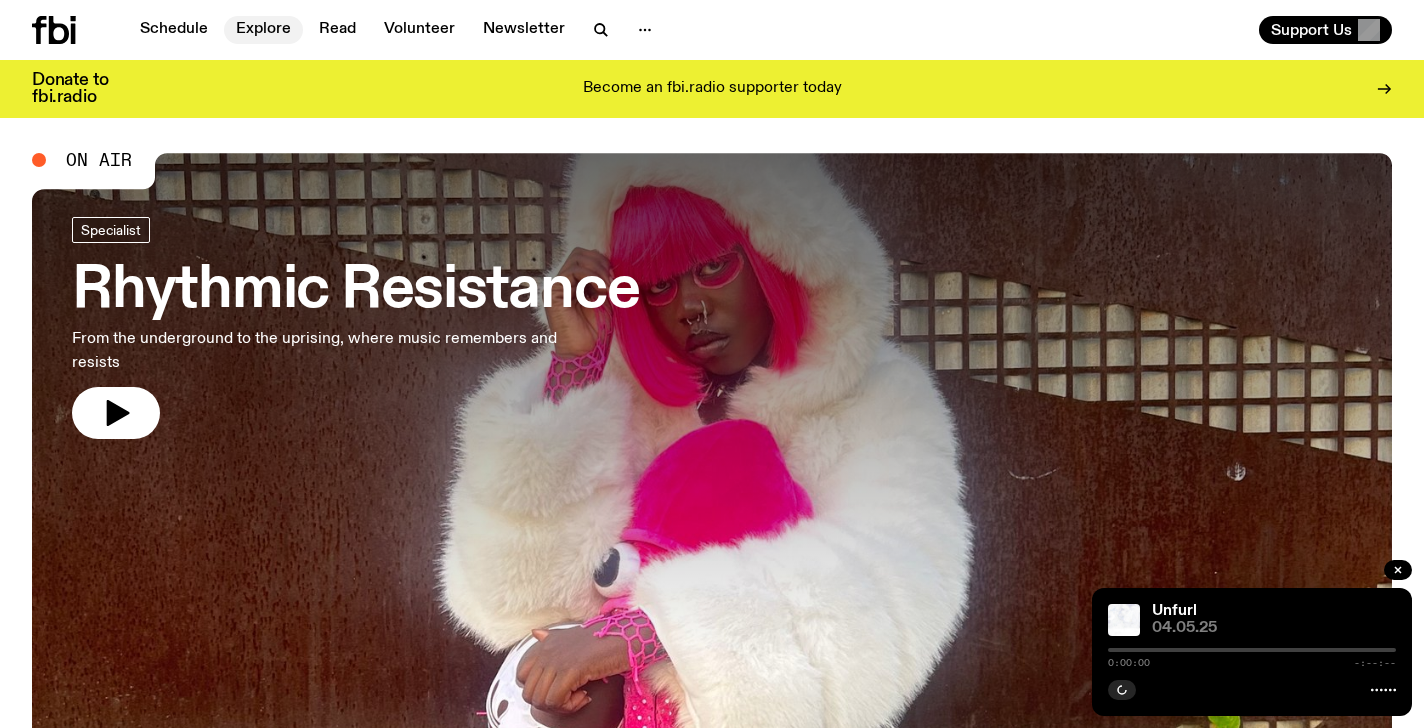 click on "Explore" at bounding box center [263, 30] 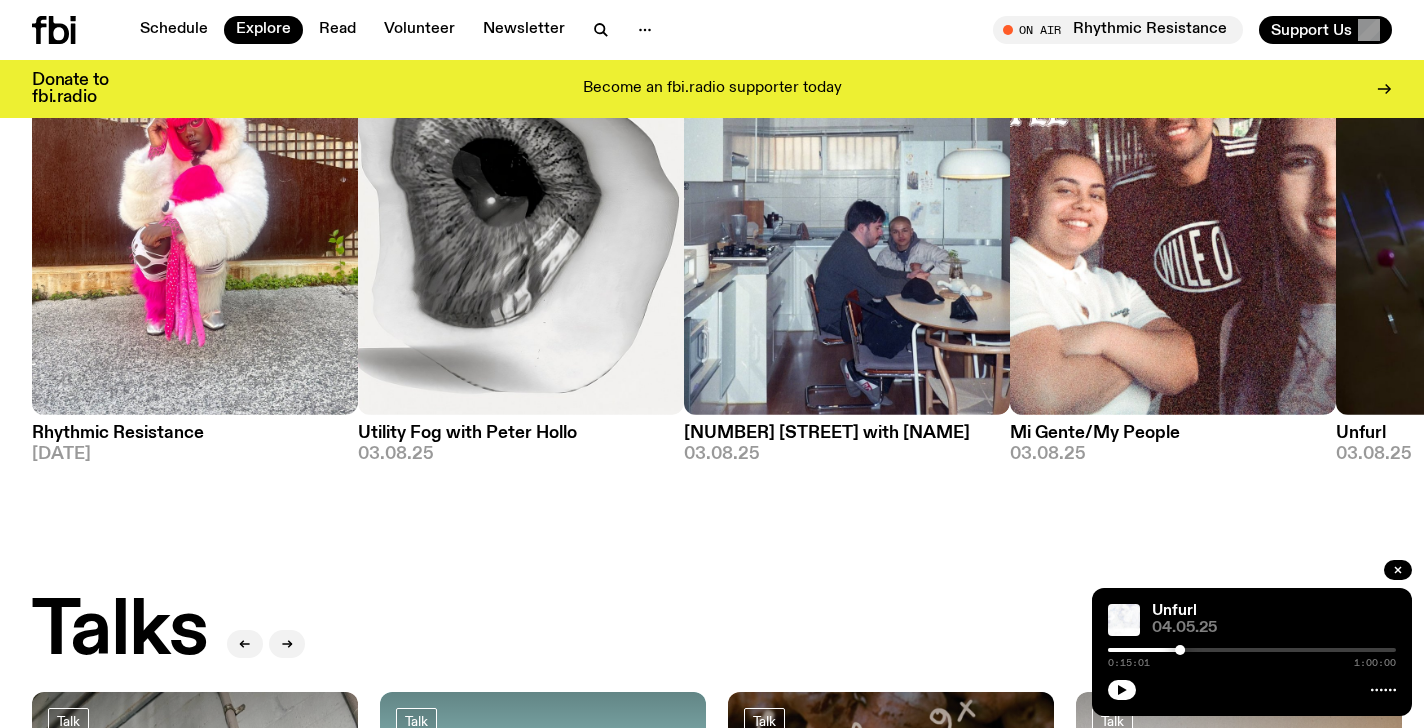 scroll, scrollTop: 1760, scrollLeft: 0, axis: vertical 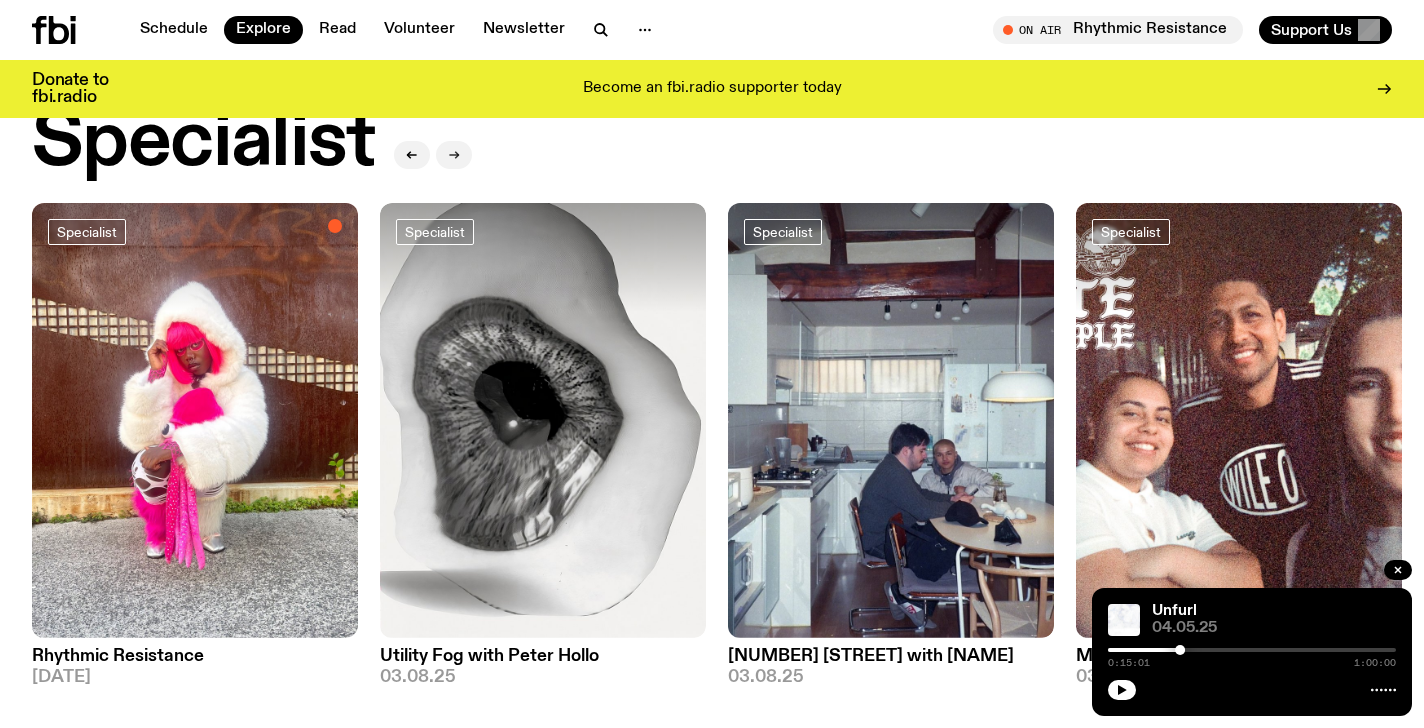 click at bounding box center (454, 155) 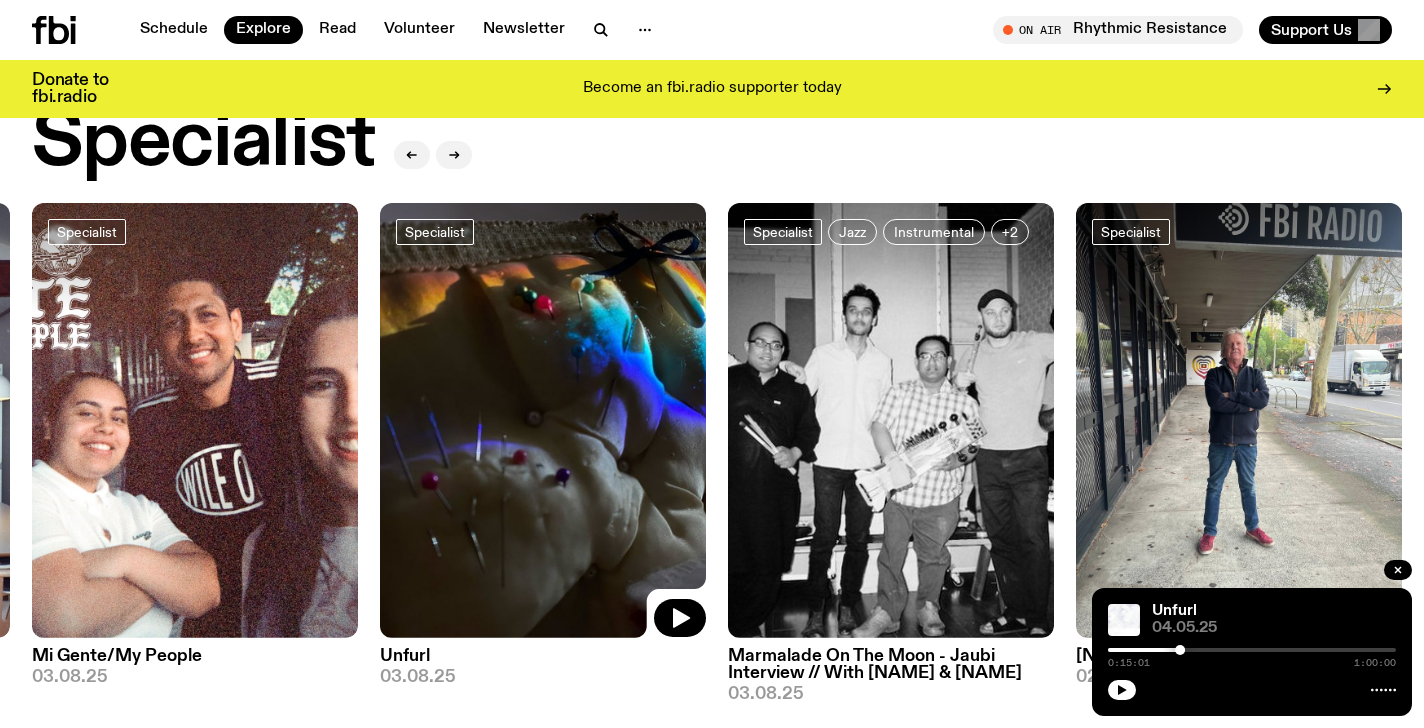 click 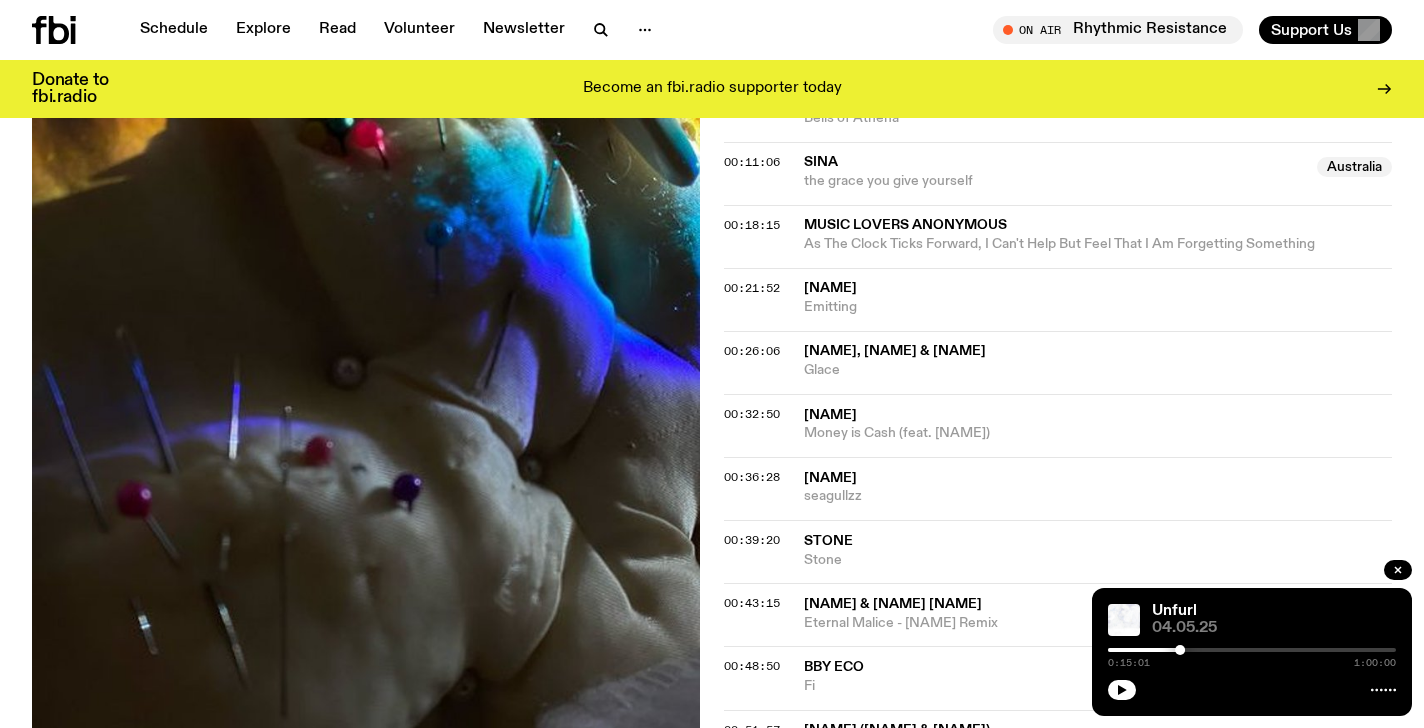 scroll, scrollTop: 875, scrollLeft: 0, axis: vertical 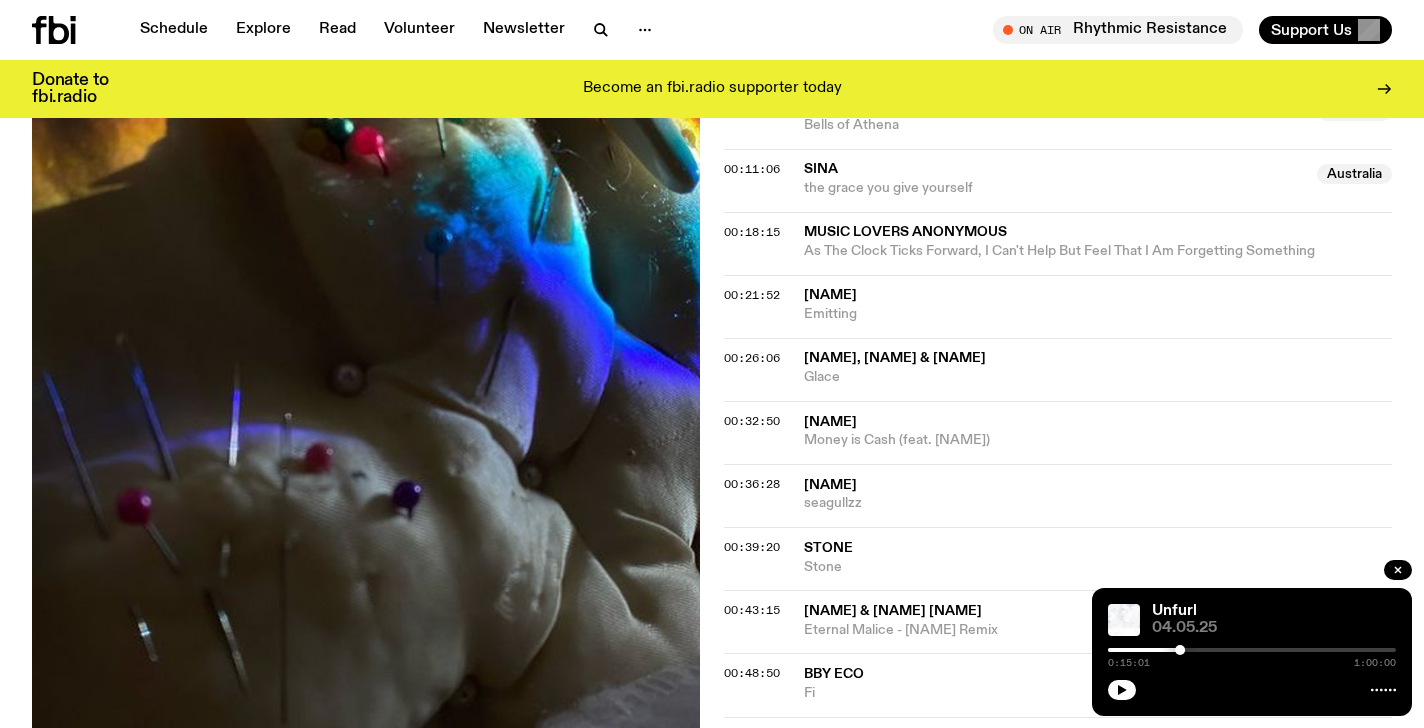 click on "[FIRST] [LAST]" 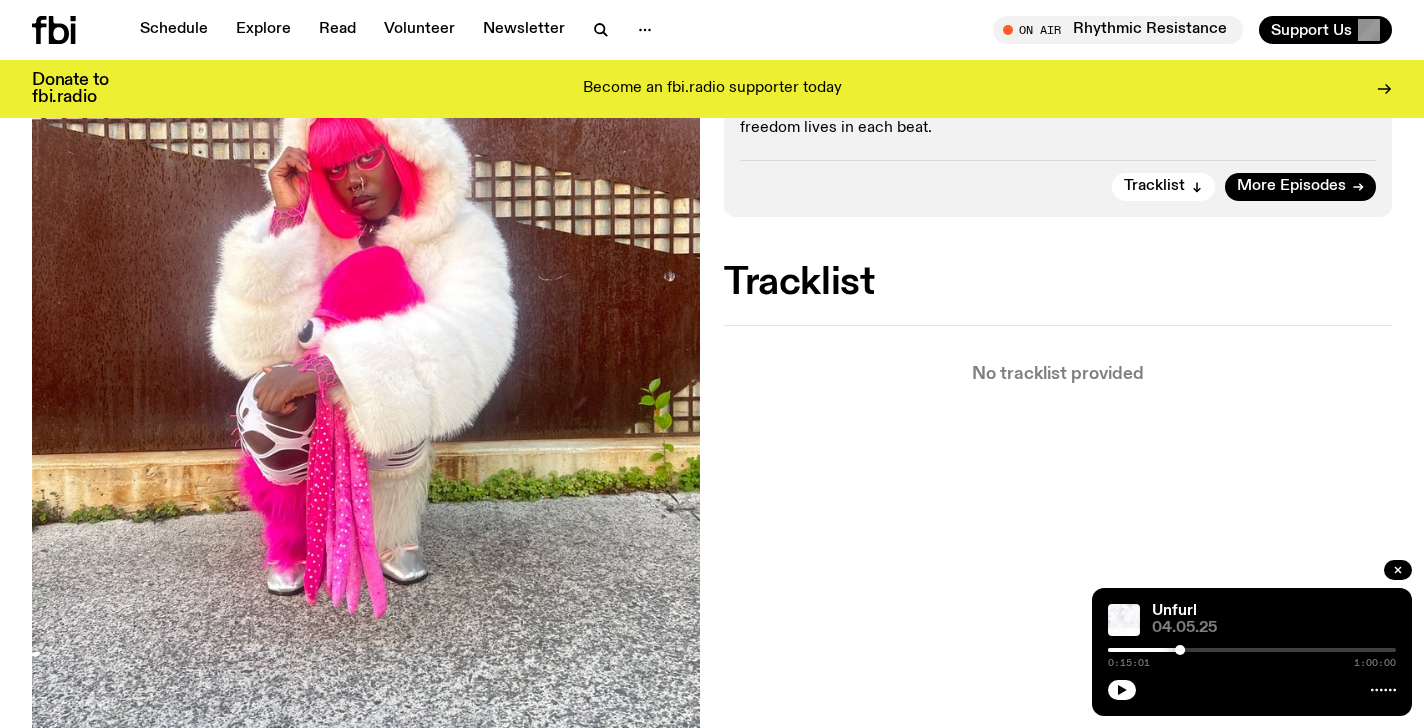 scroll, scrollTop: 387, scrollLeft: 0, axis: vertical 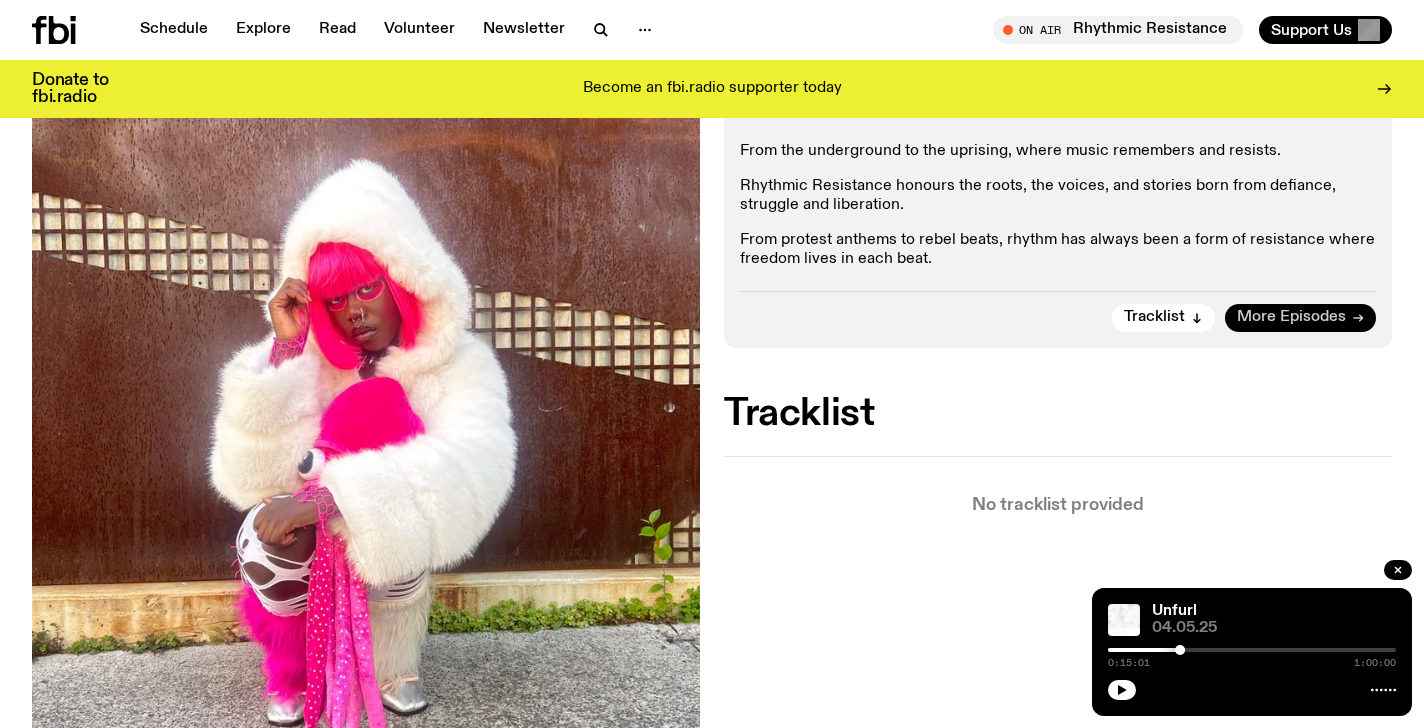 click on "More Episodes" at bounding box center [1291, 317] 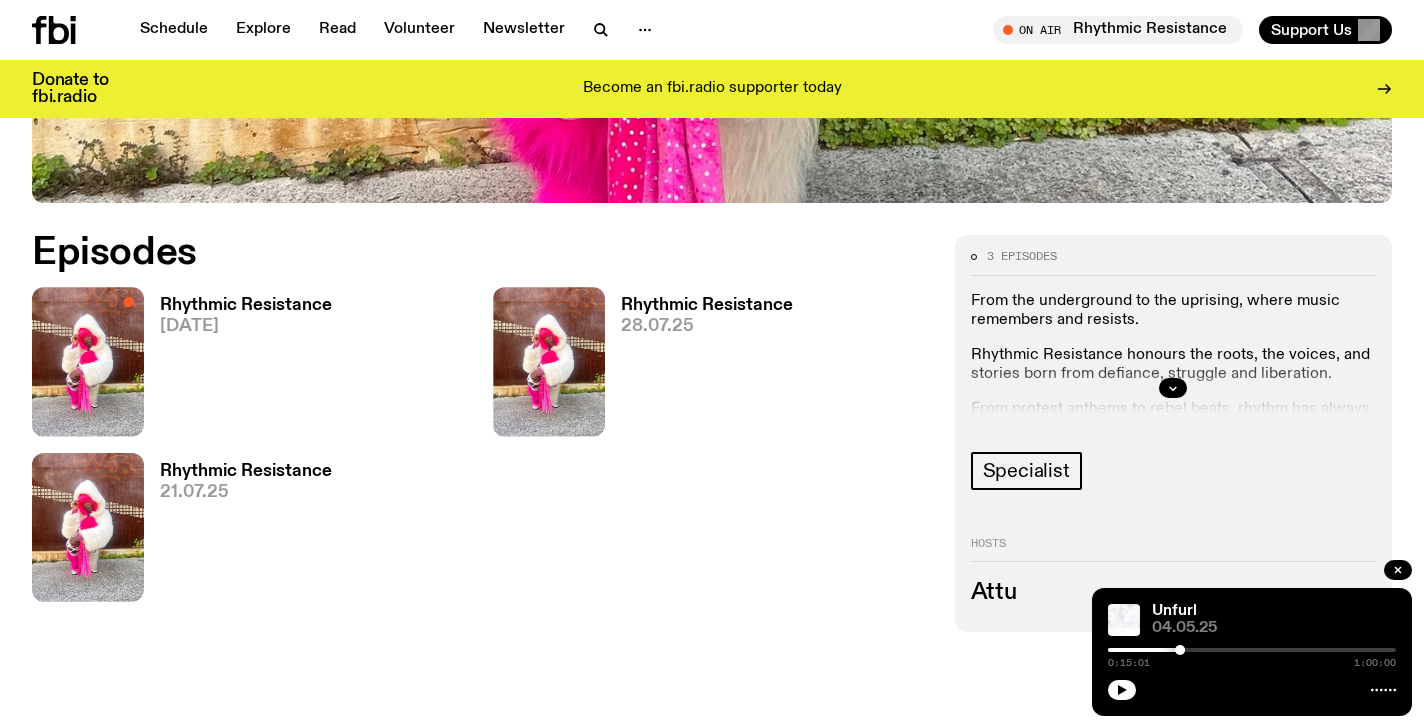 scroll, scrollTop: 918, scrollLeft: 0, axis: vertical 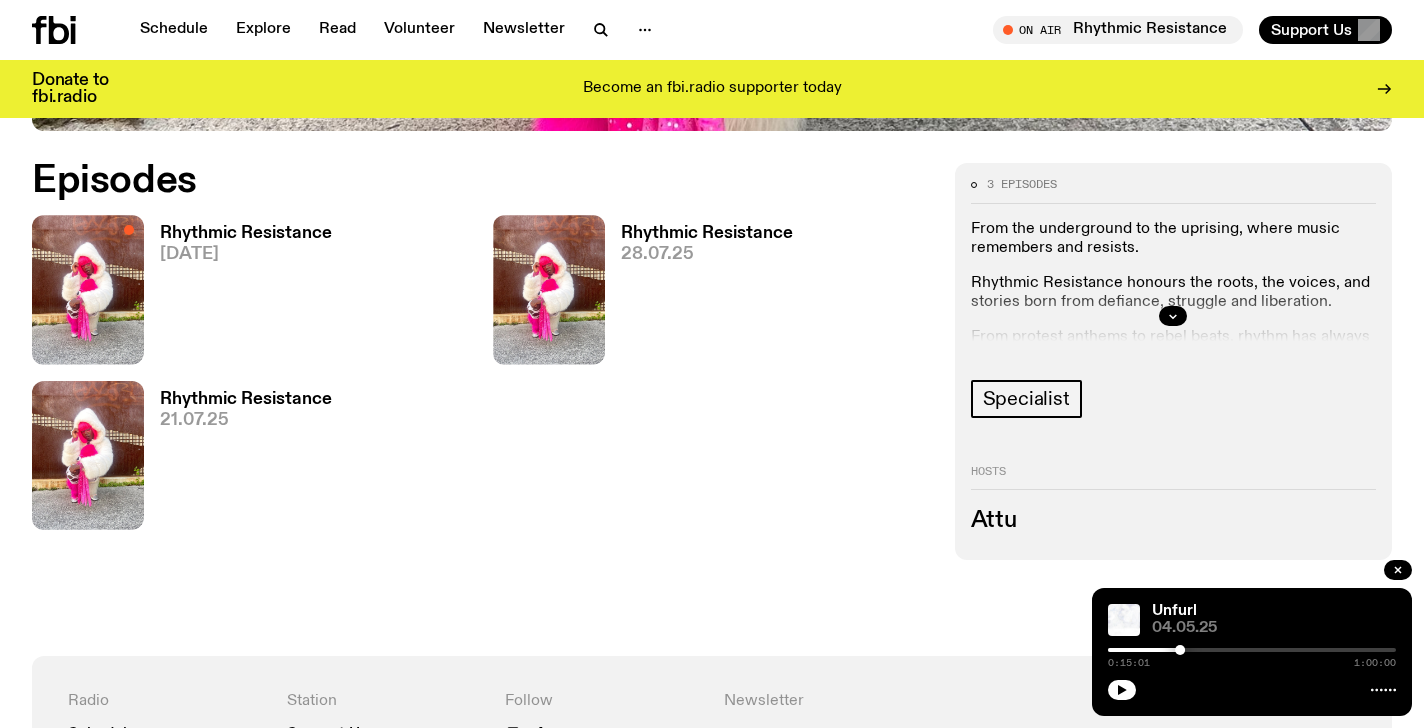 click on "Rhythmic Resistance" at bounding box center [707, 233] 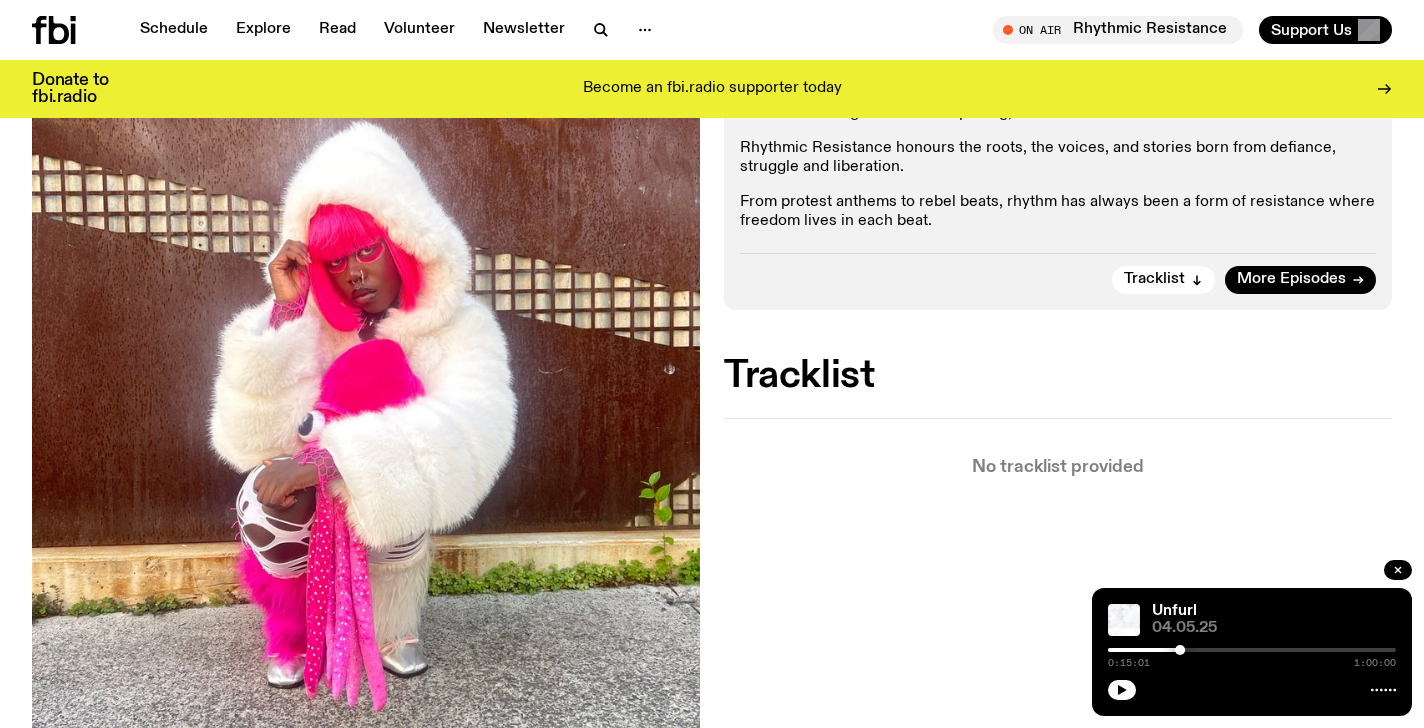 scroll, scrollTop: 647, scrollLeft: 0, axis: vertical 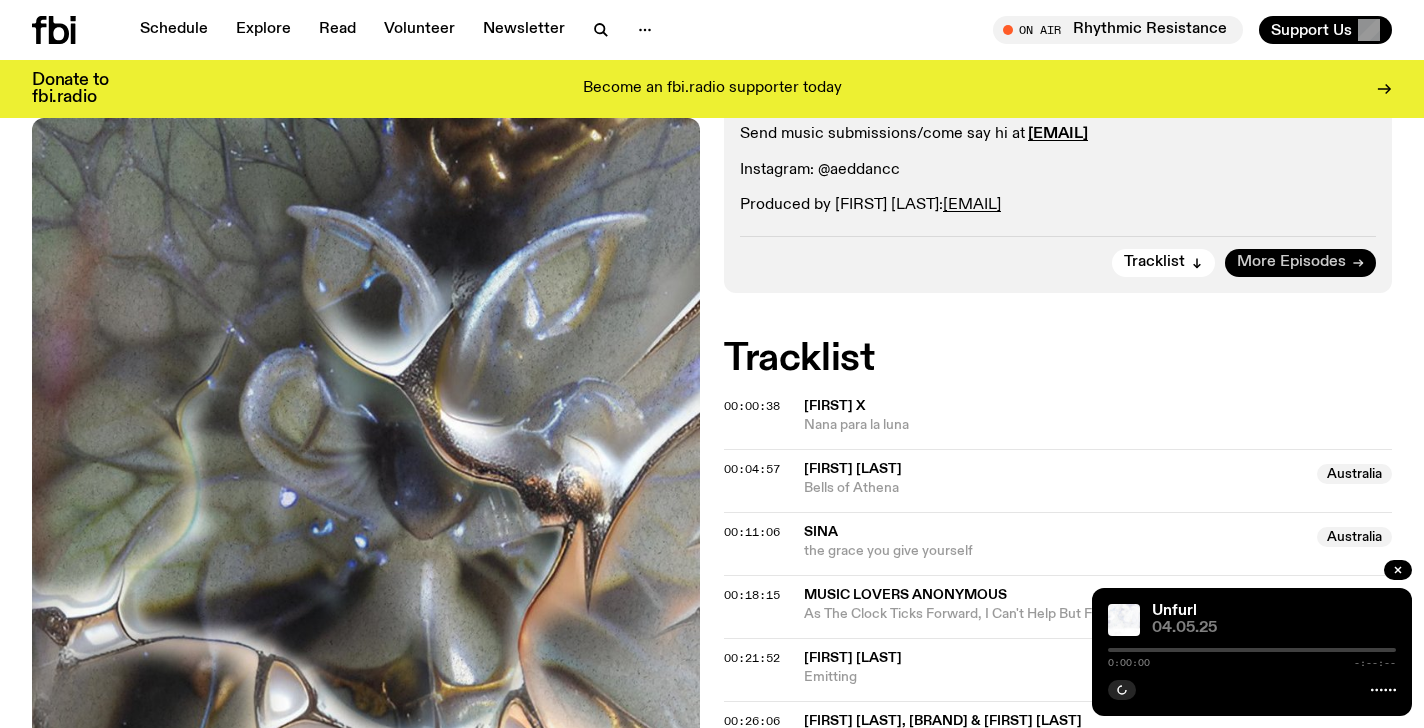 click on "More Episodes" at bounding box center (1291, 262) 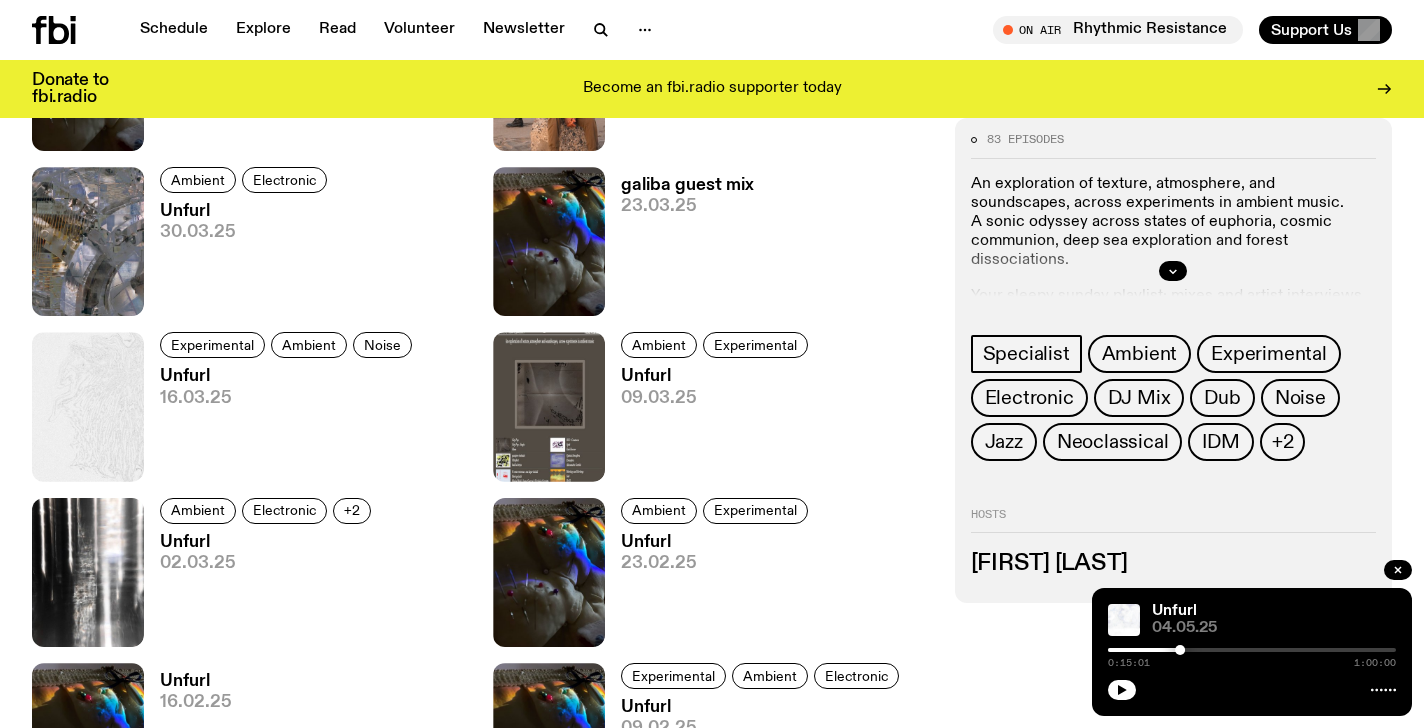 scroll, scrollTop: 2405, scrollLeft: 0, axis: vertical 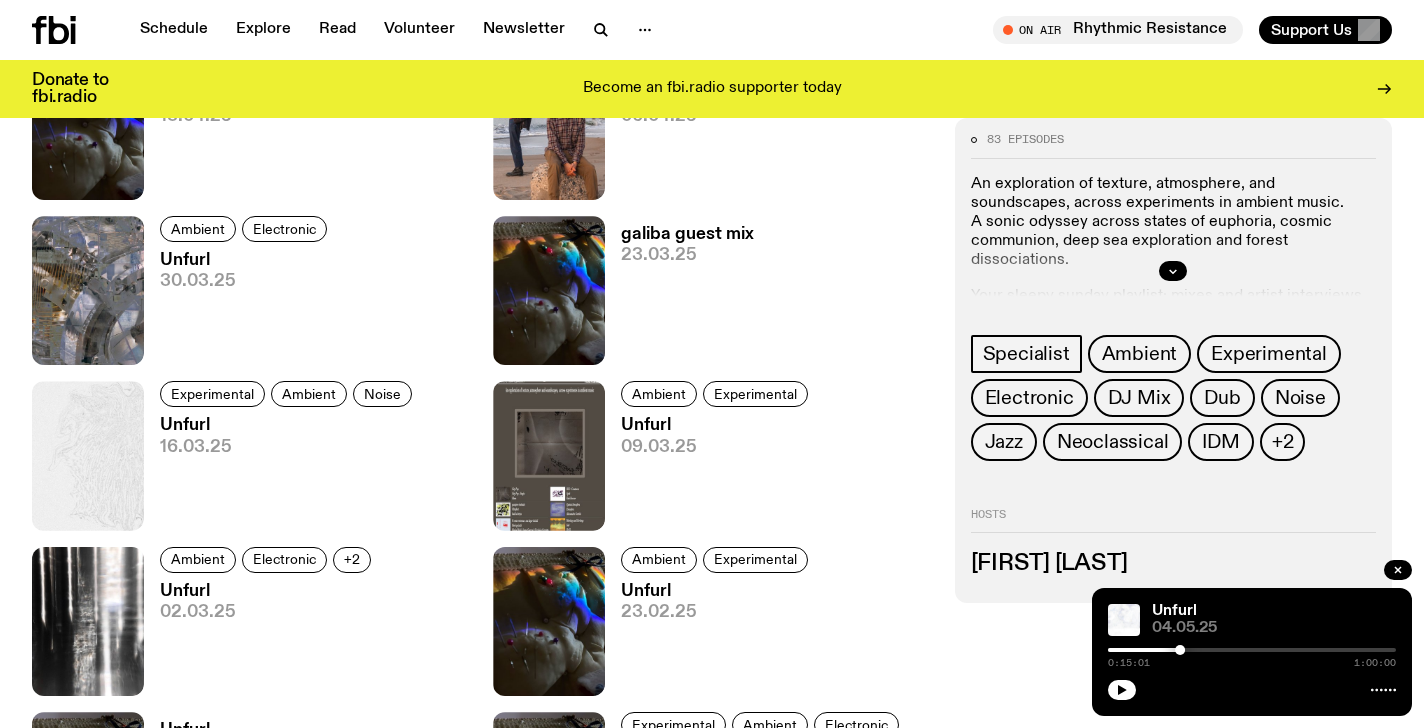 click on "galiba guest mix" at bounding box center (687, 234) 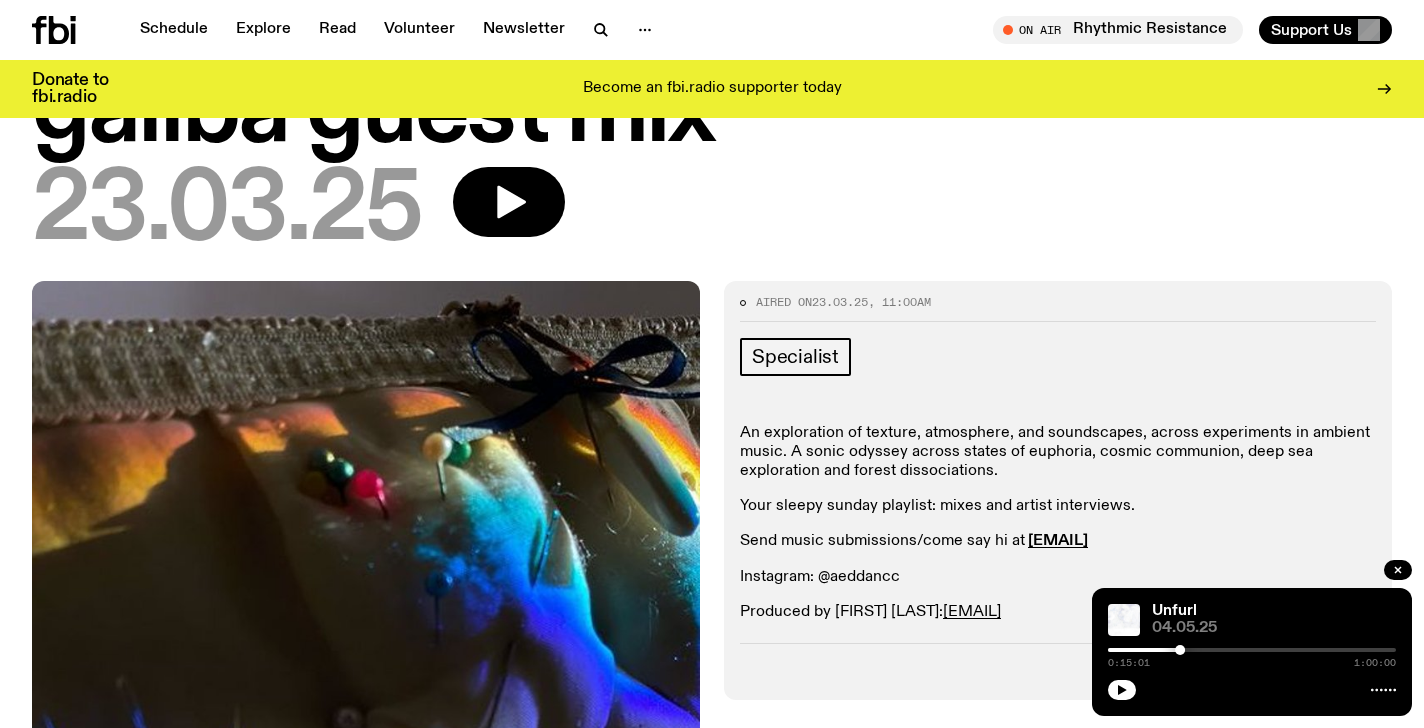 scroll, scrollTop: 0, scrollLeft: 0, axis: both 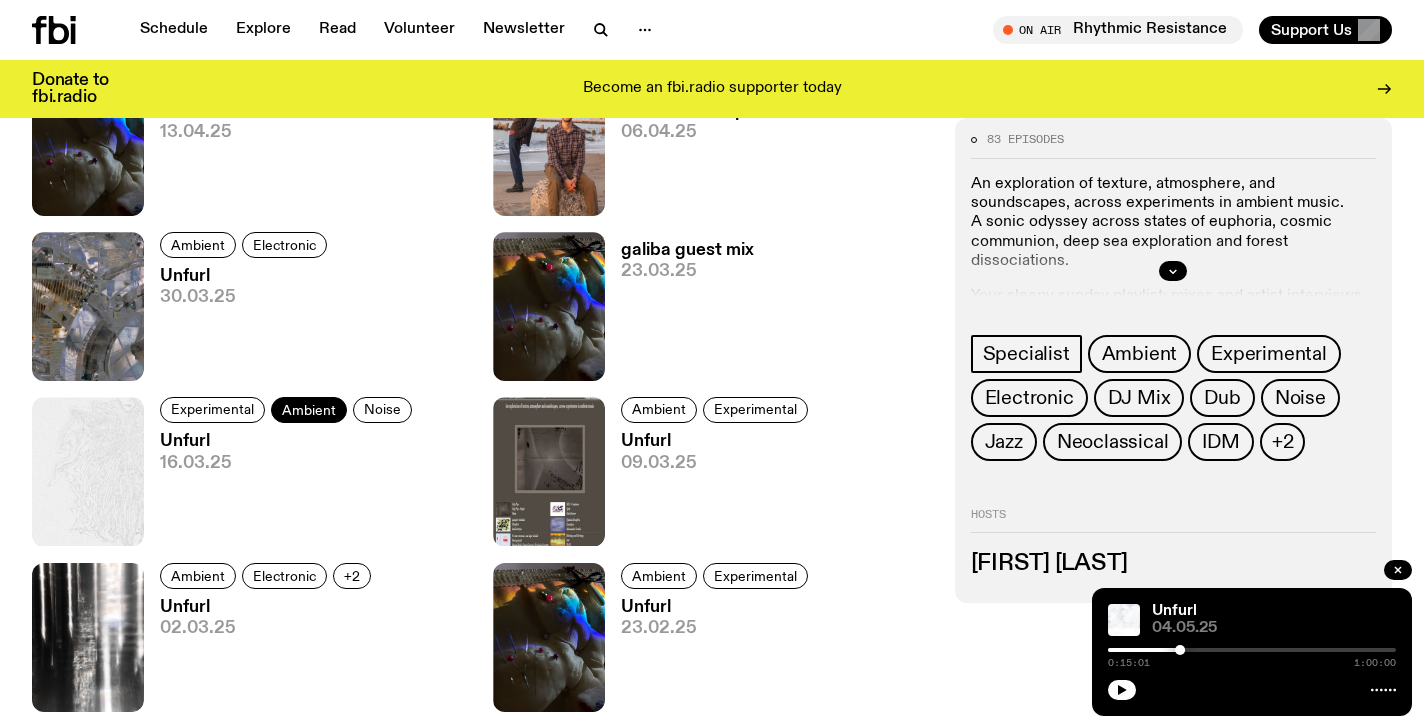 click on "Ambient" at bounding box center (309, 410) 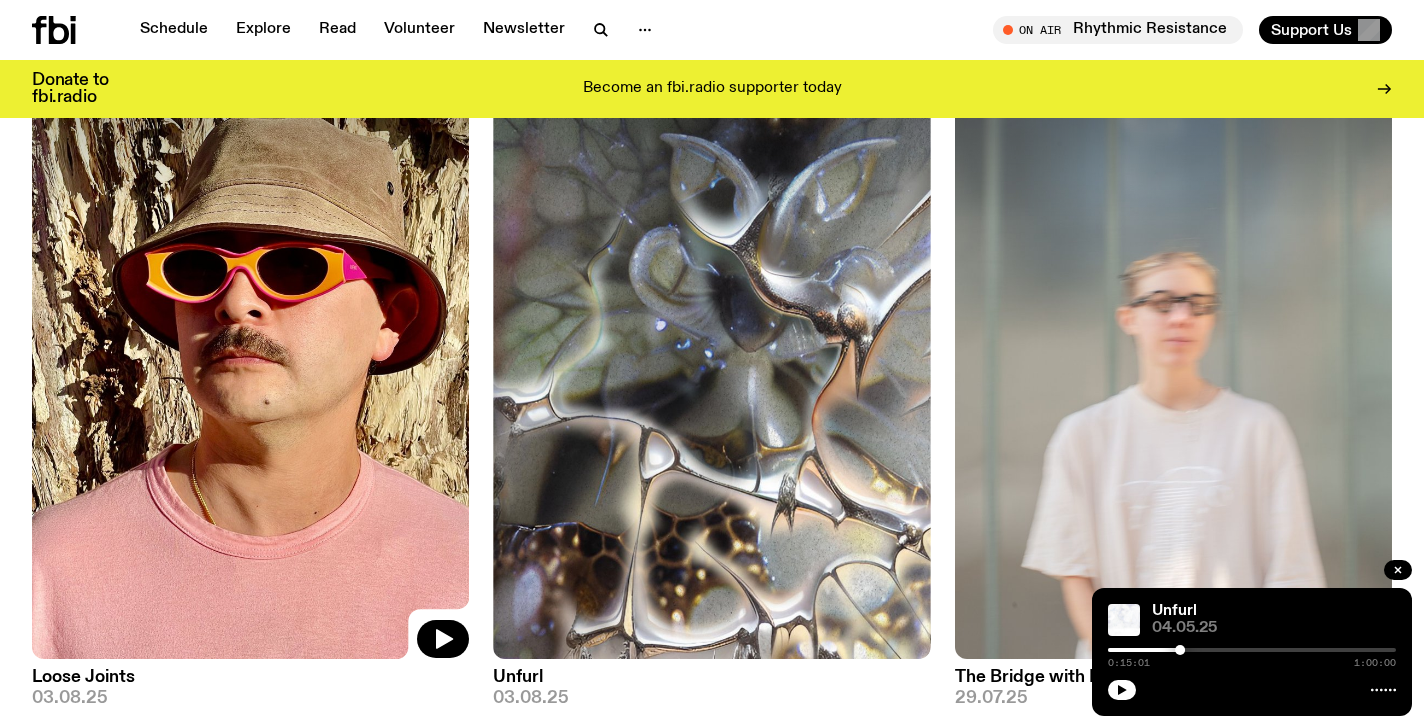 scroll, scrollTop: 299, scrollLeft: 0, axis: vertical 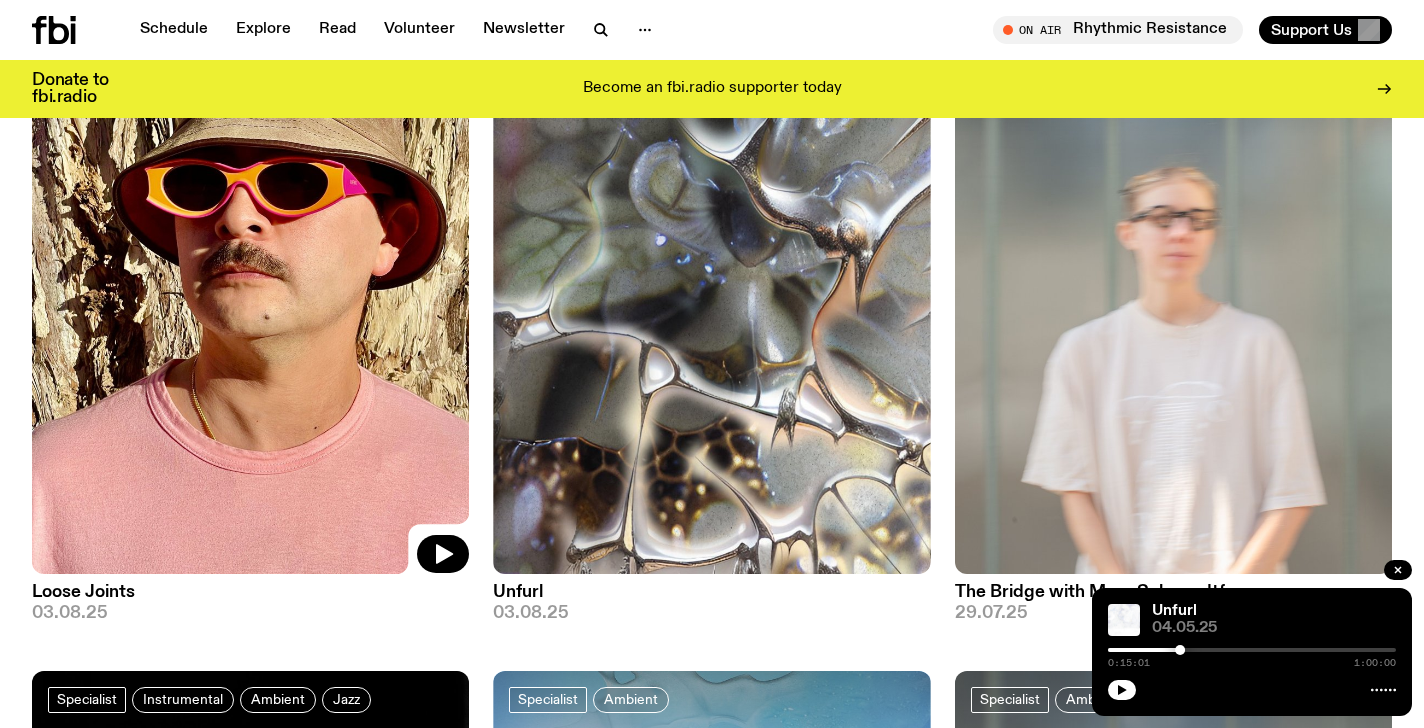 click 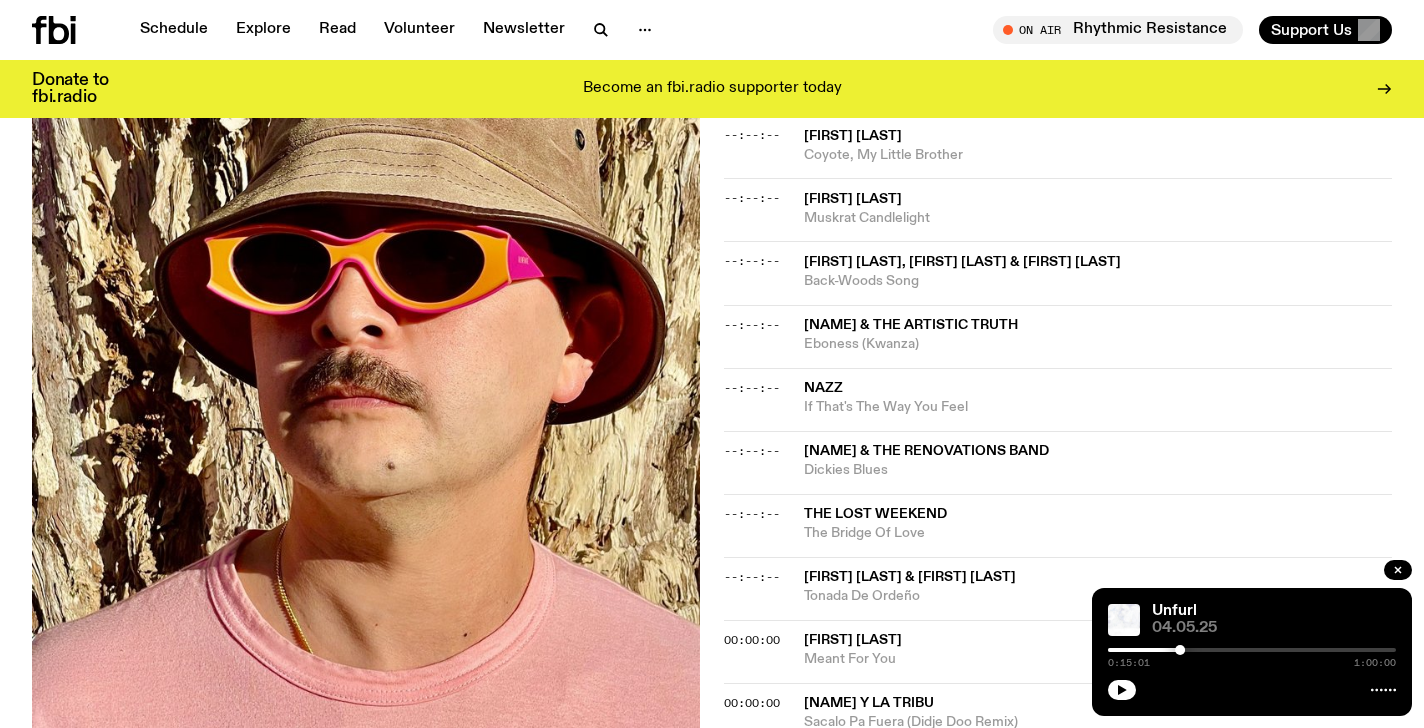 scroll, scrollTop: 1399, scrollLeft: 0, axis: vertical 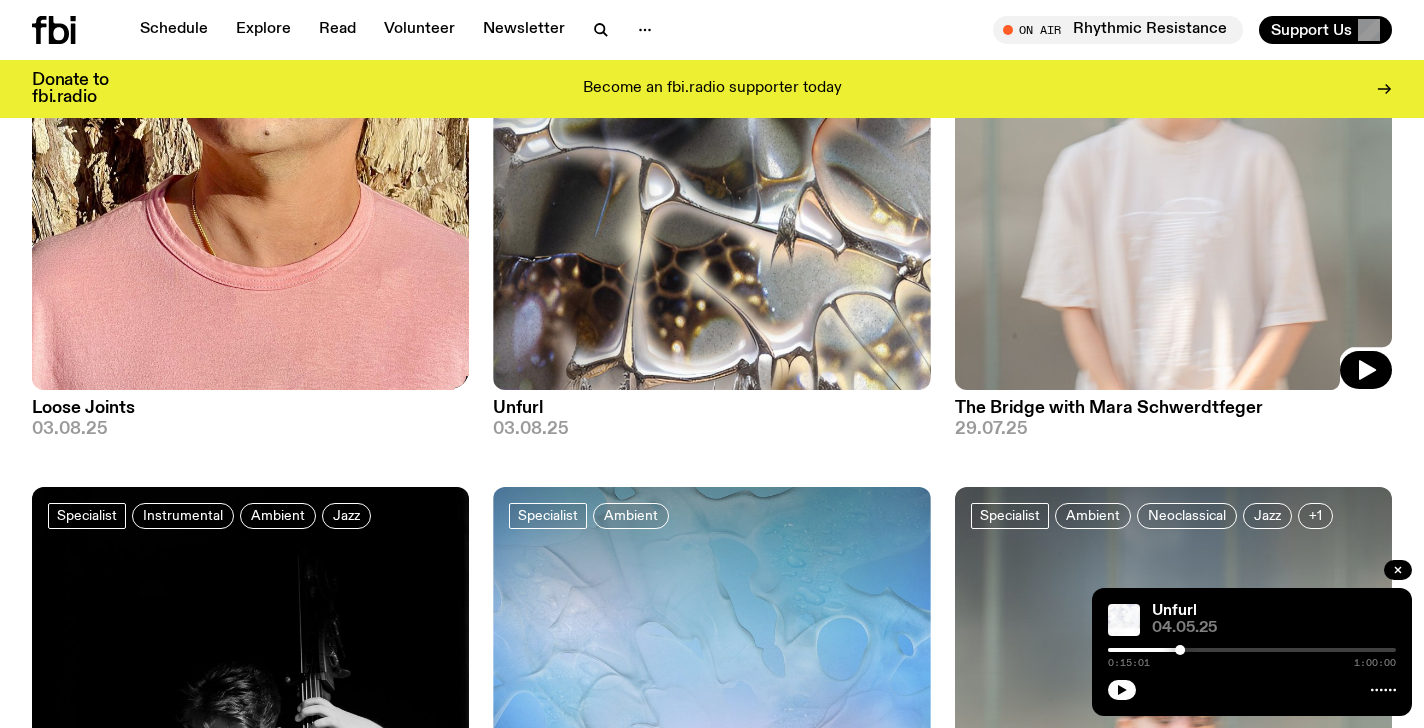 click 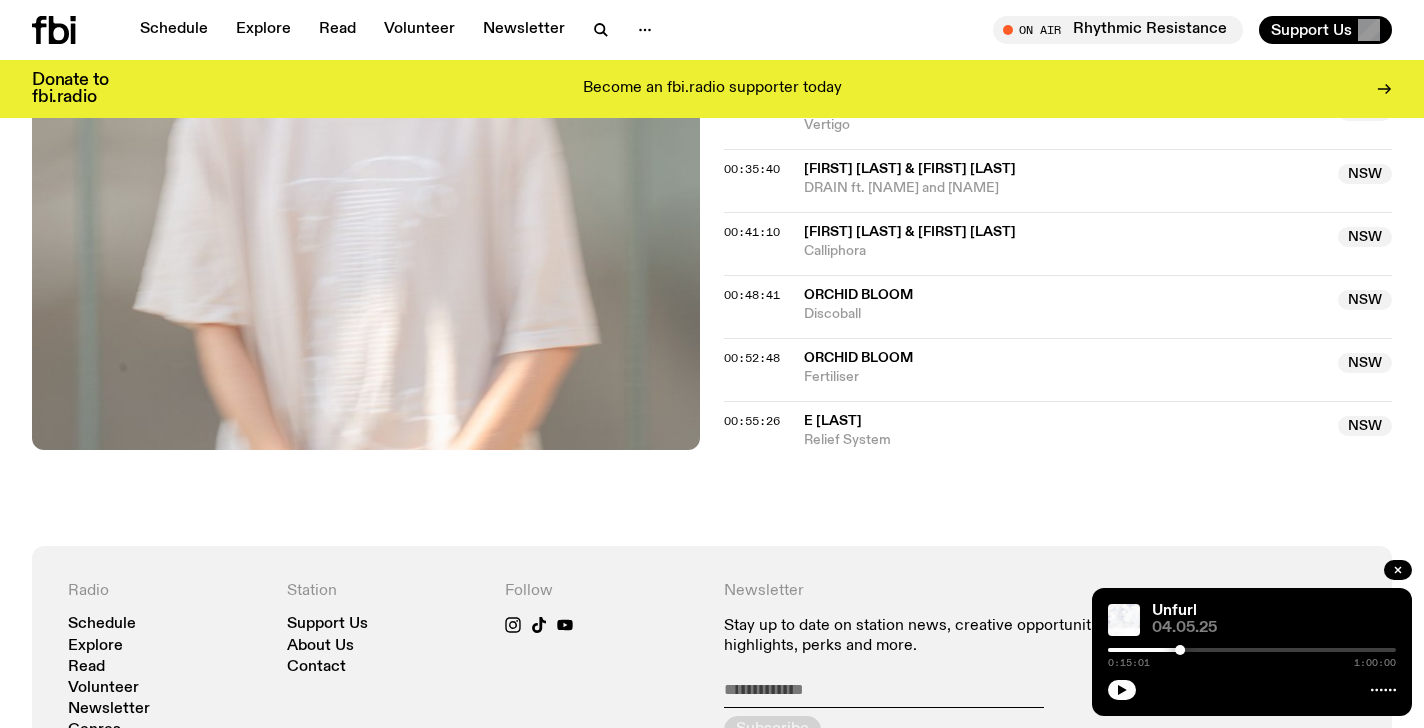 scroll, scrollTop: 1325, scrollLeft: 0, axis: vertical 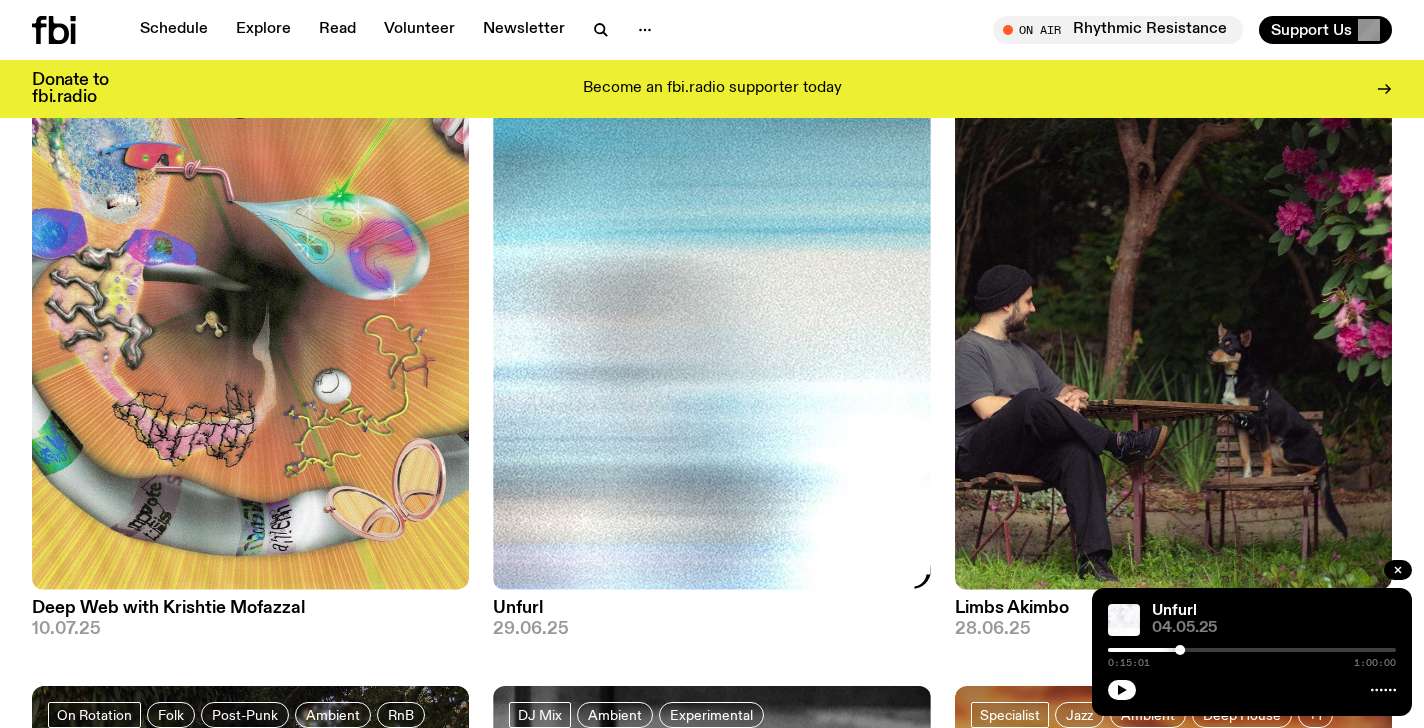 click 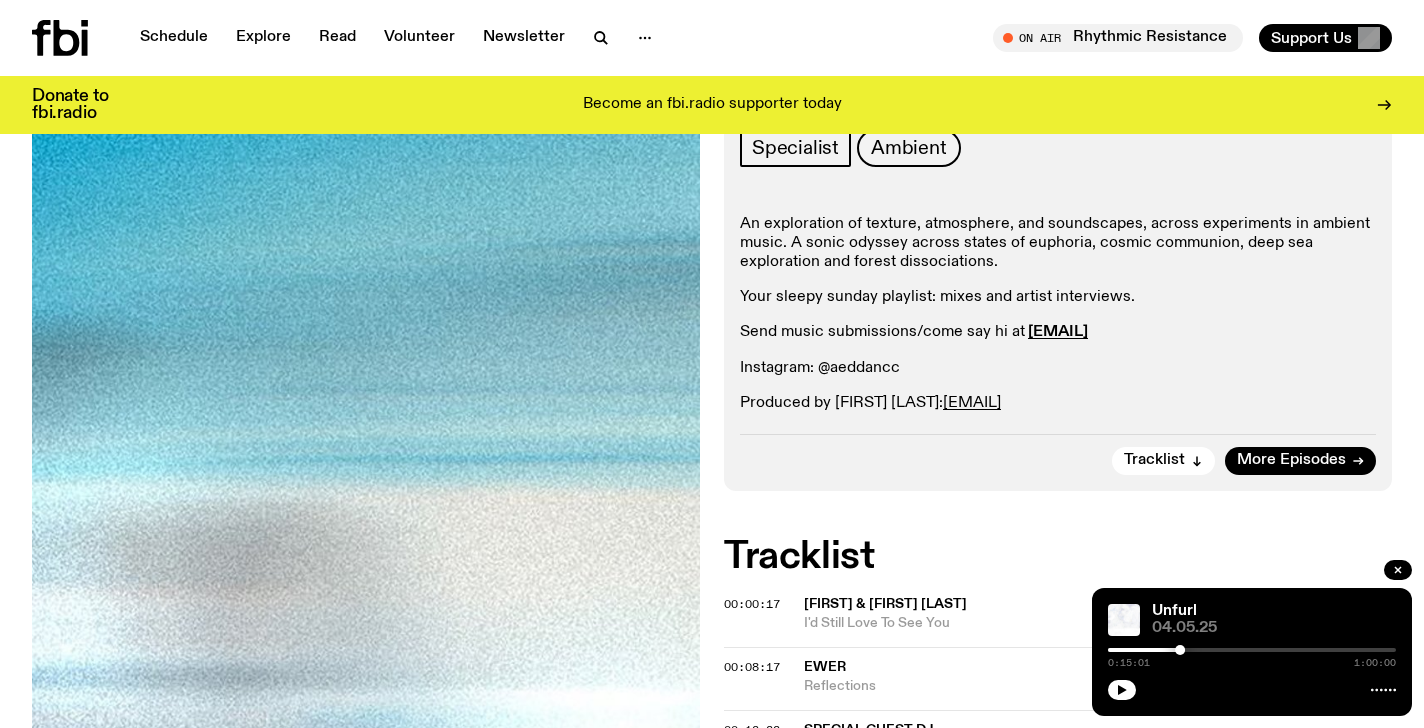 scroll, scrollTop: 0, scrollLeft: 0, axis: both 